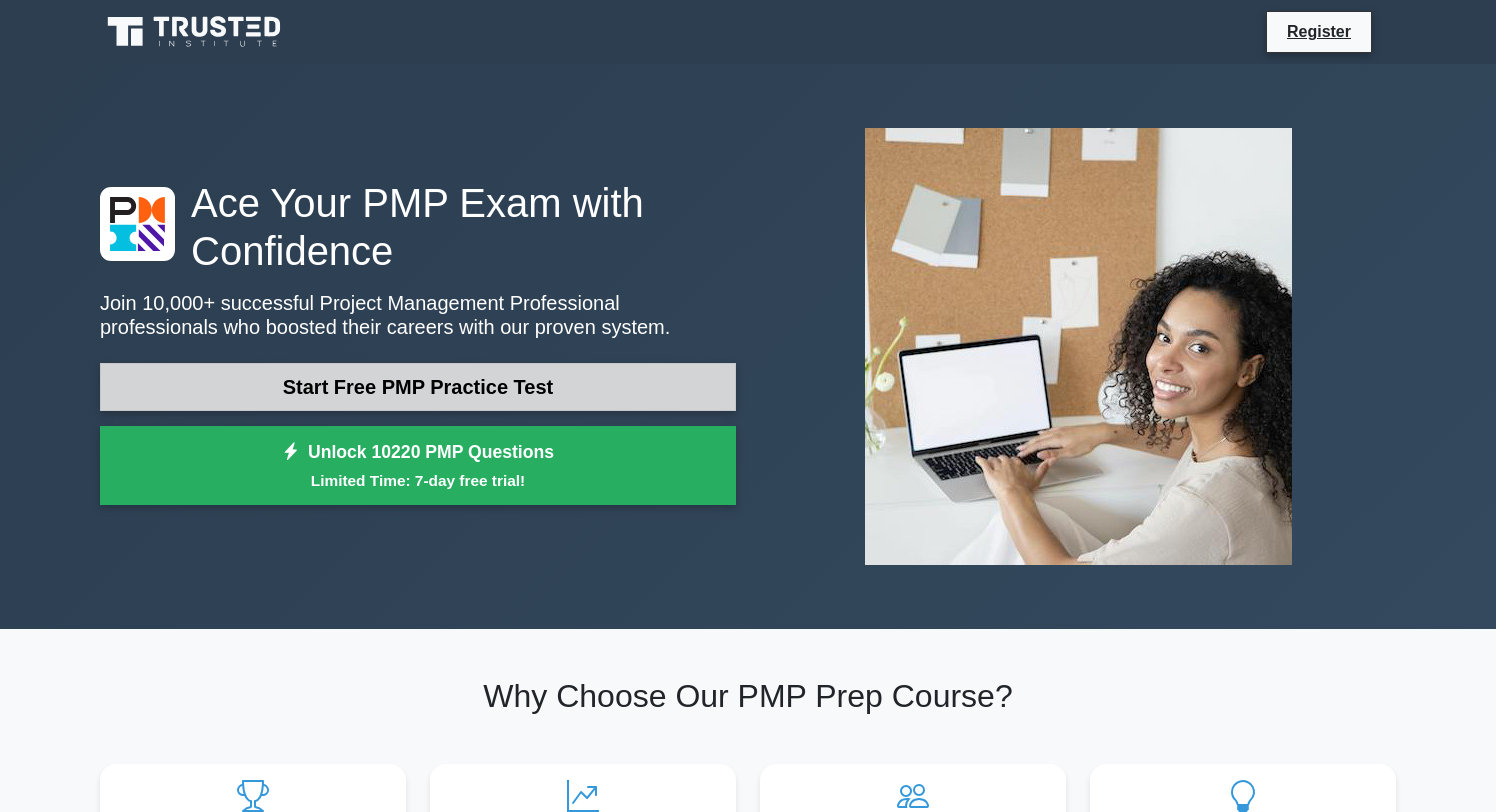 scroll, scrollTop: 0, scrollLeft: 0, axis: both 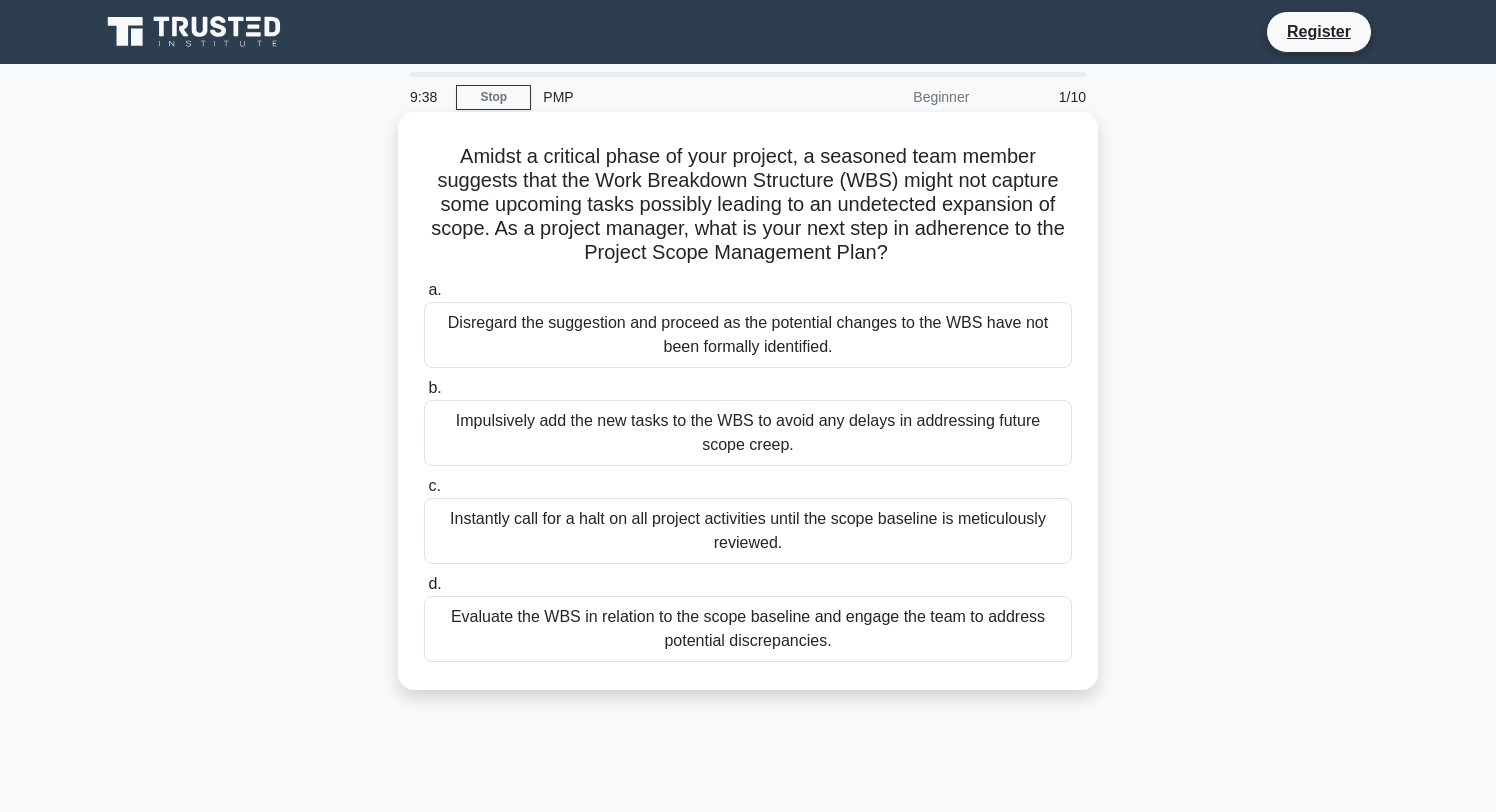 click on "Evaluate the WBS in relation to the scope baseline and engage the team to address potential discrepancies." at bounding box center (748, 629) 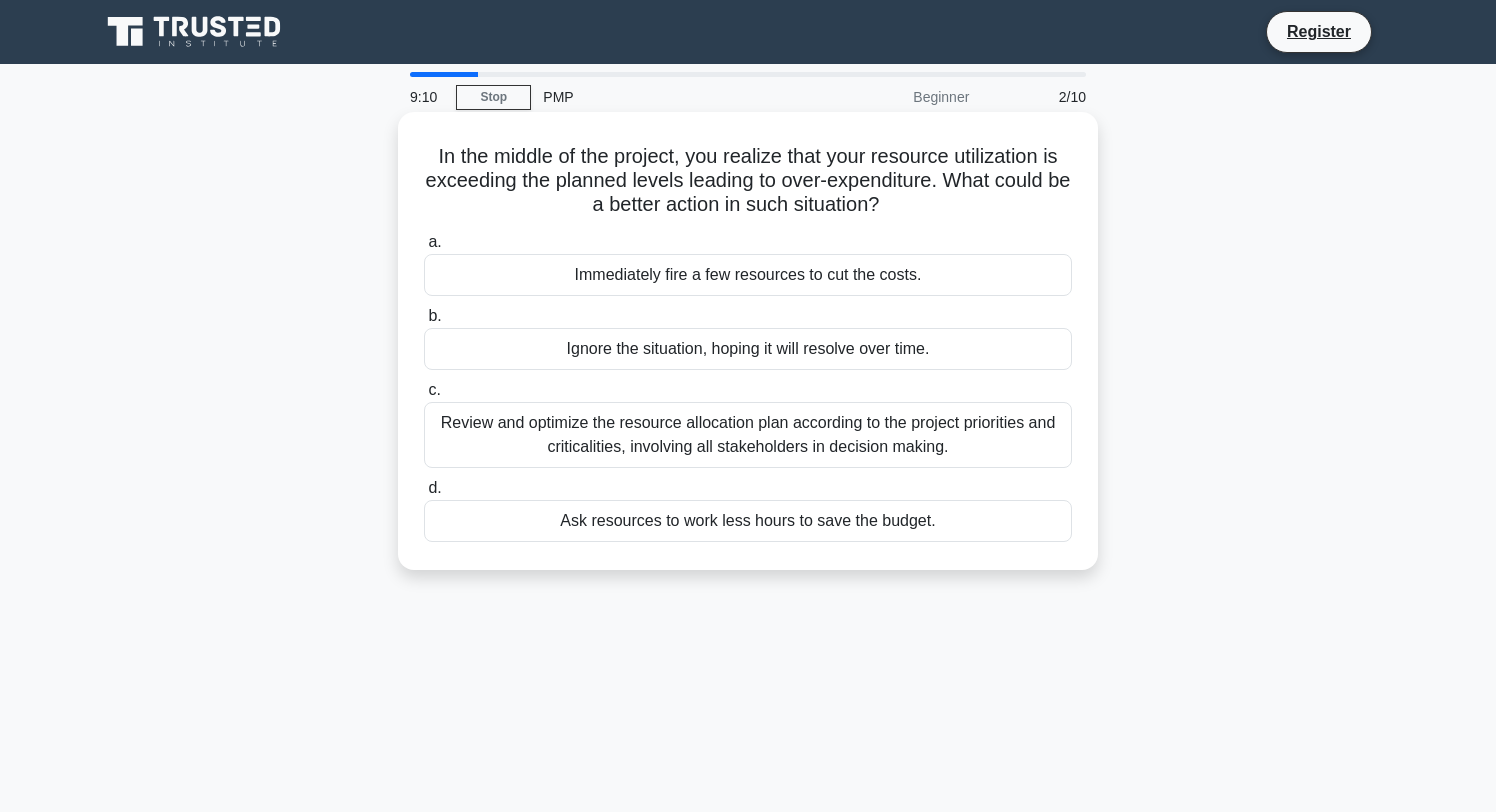 click on "Review and optimize the resource allocation plan according to the project priorities and criticalities, involving all stakeholders in decision making." at bounding box center [748, 435] 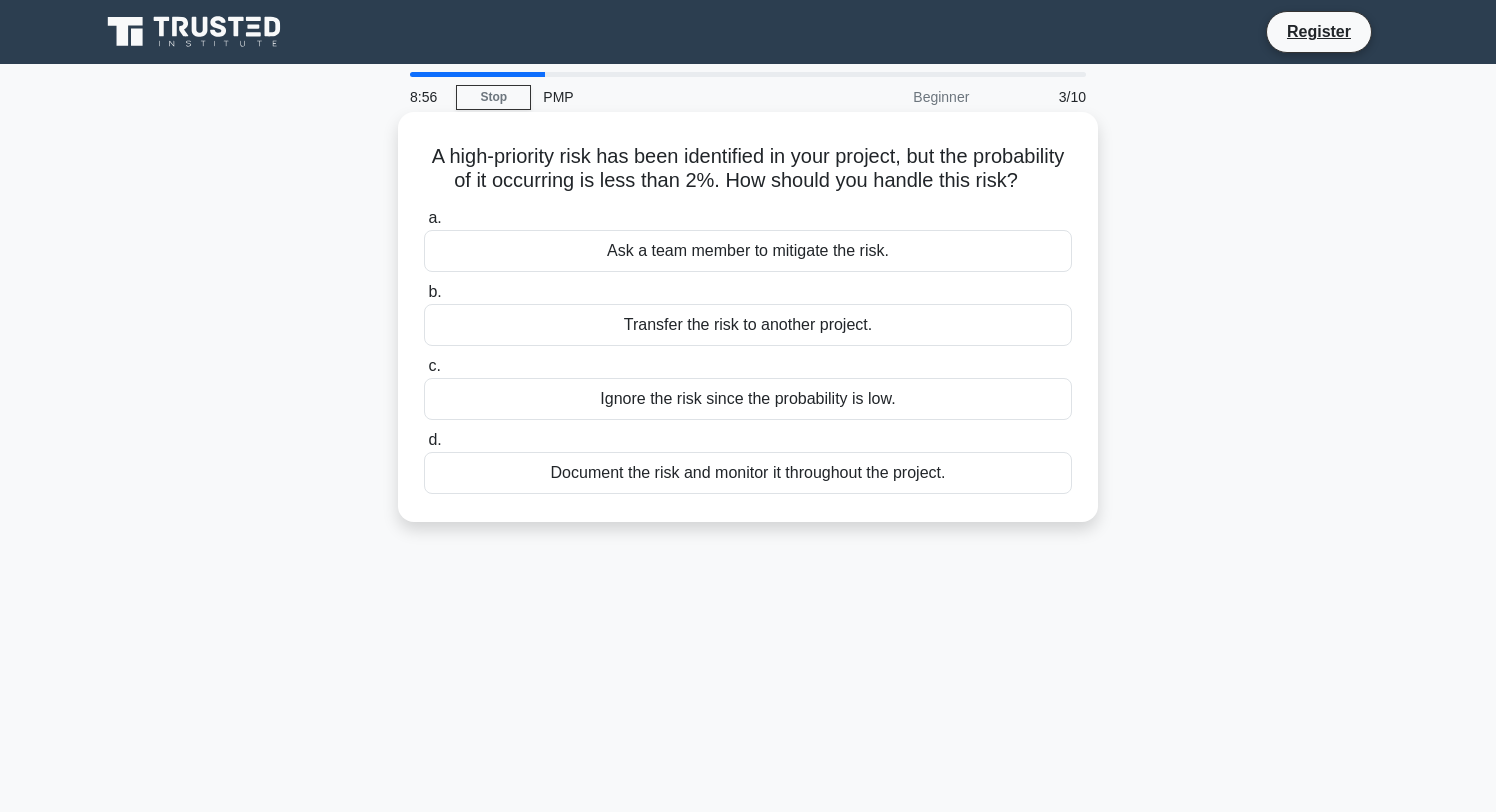 click on "Document the risk and monitor it throughout the project." at bounding box center [748, 473] 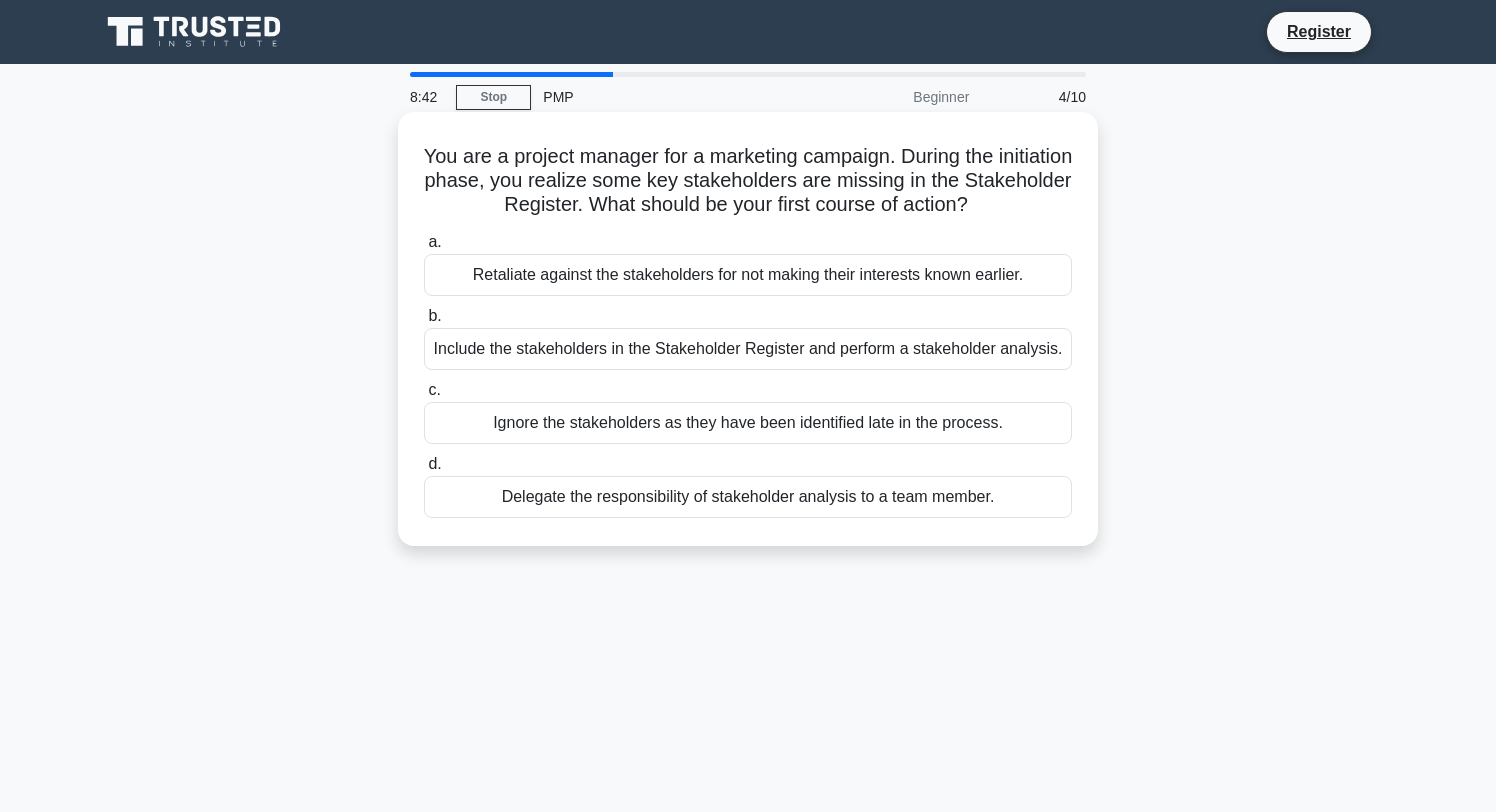 click on "Include the stakeholders in the Stakeholder Register and perform a stakeholder analysis." at bounding box center (748, 349) 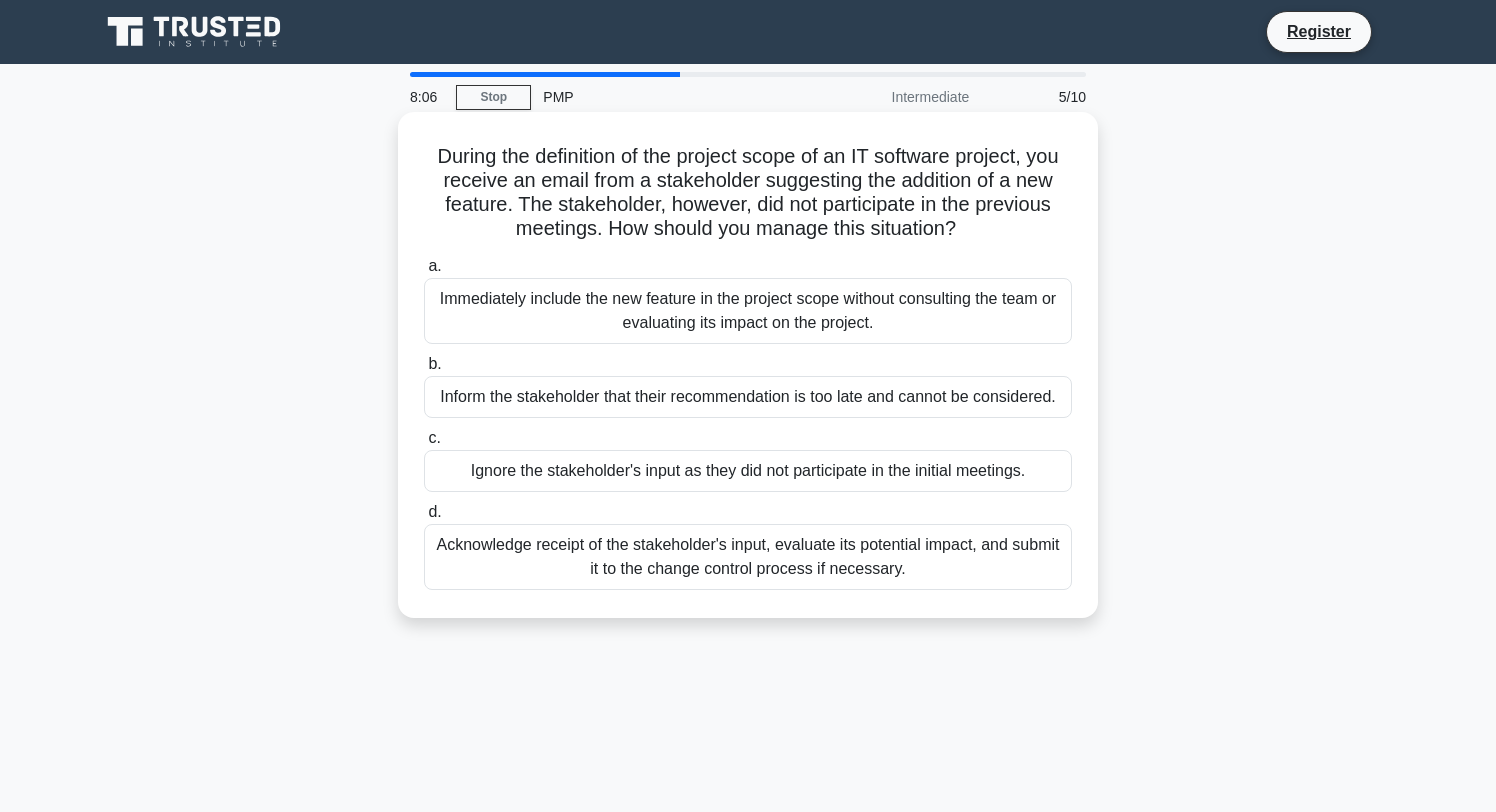 click on "Acknowledge receipt of the stakeholder's input, evaluate its potential impact, and submit it to the change control process if necessary." at bounding box center [748, 557] 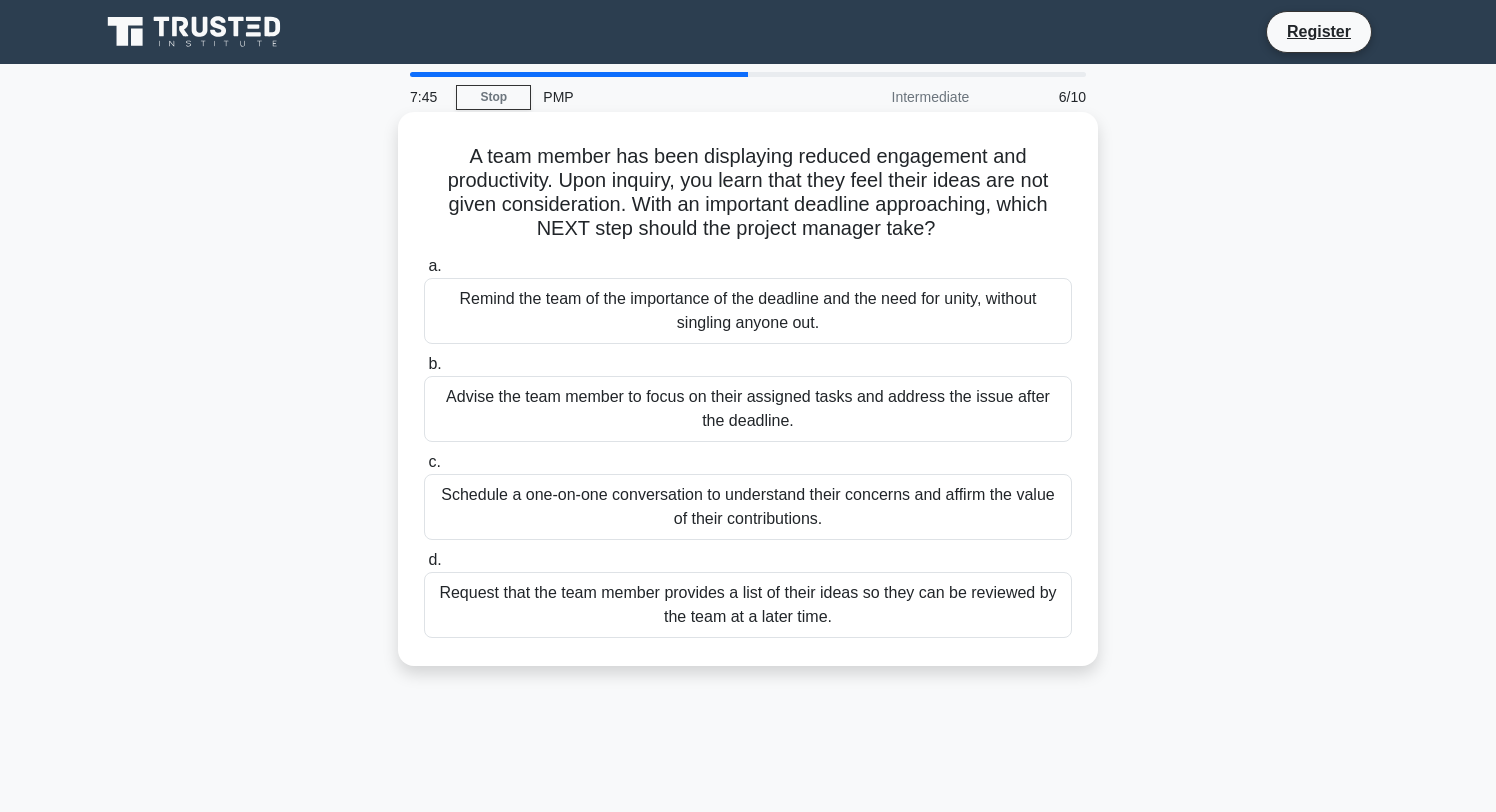 click on "Schedule a one-on-one conversation to understand their concerns and affirm the value of their contributions." at bounding box center (748, 507) 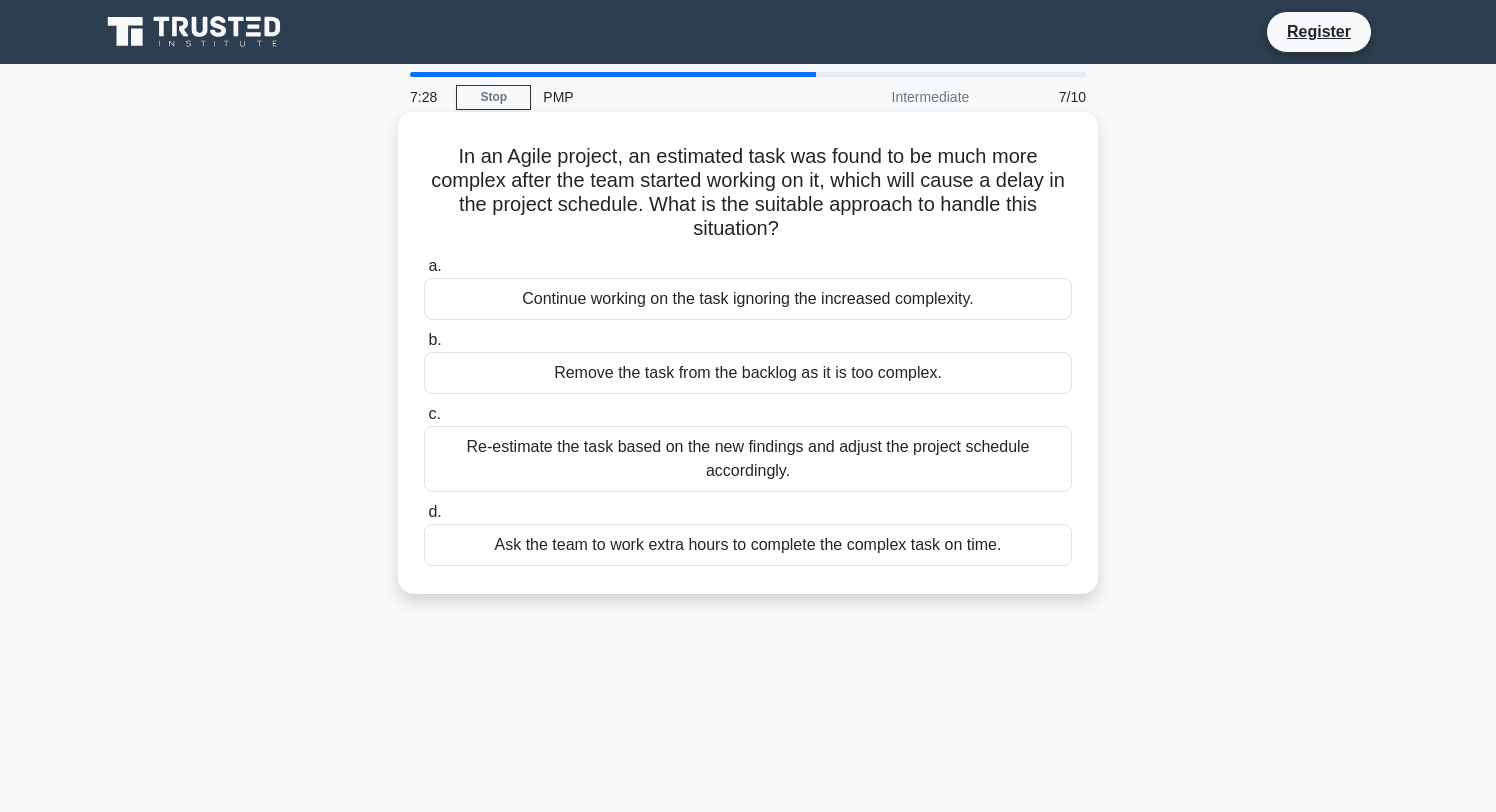 click on "Re-estimate the task based on the new findings and adjust the project schedule accordingly." at bounding box center [748, 459] 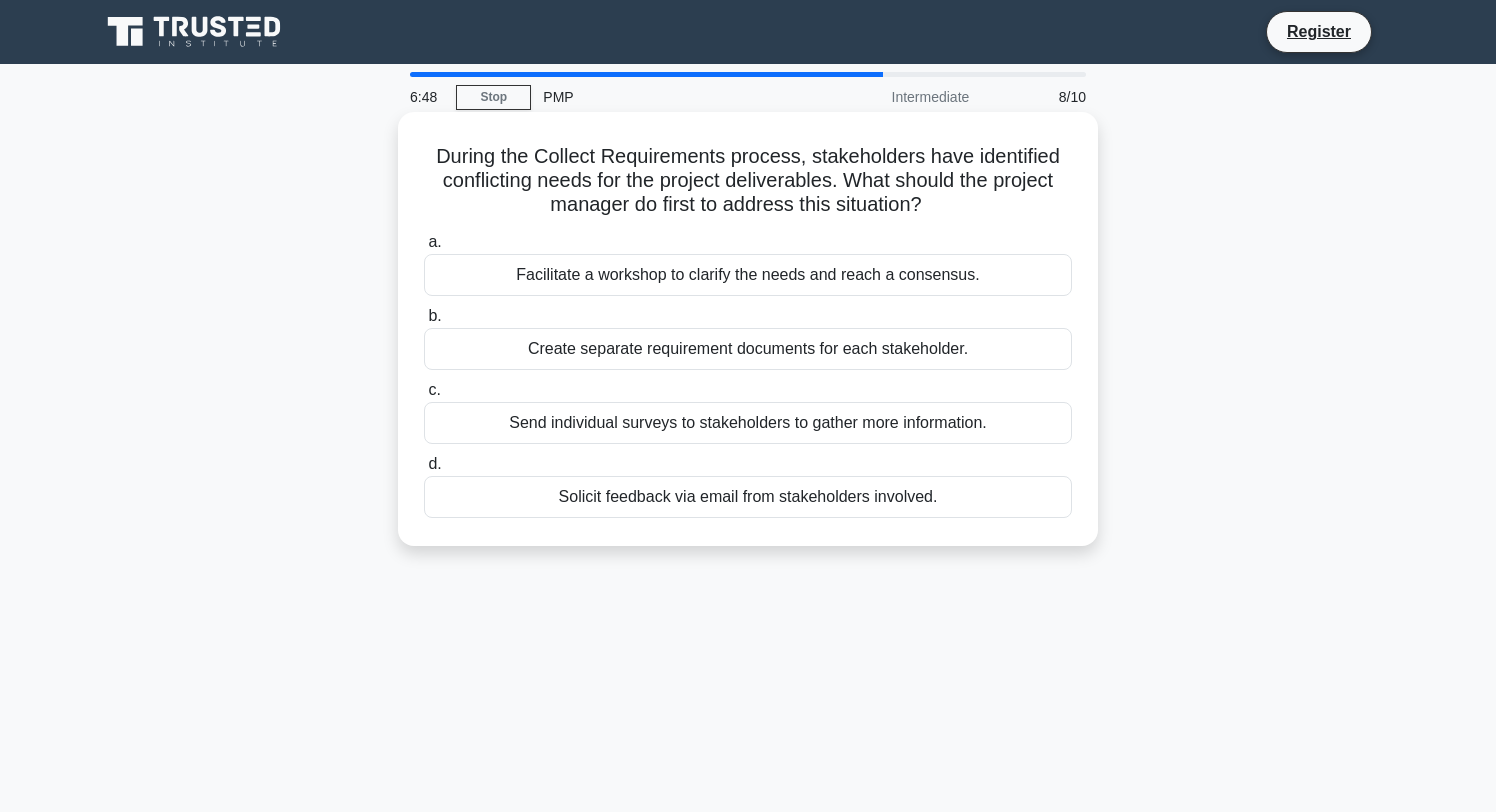 click on "Facilitate a workshop to clarify the needs and reach a consensus." at bounding box center [748, 275] 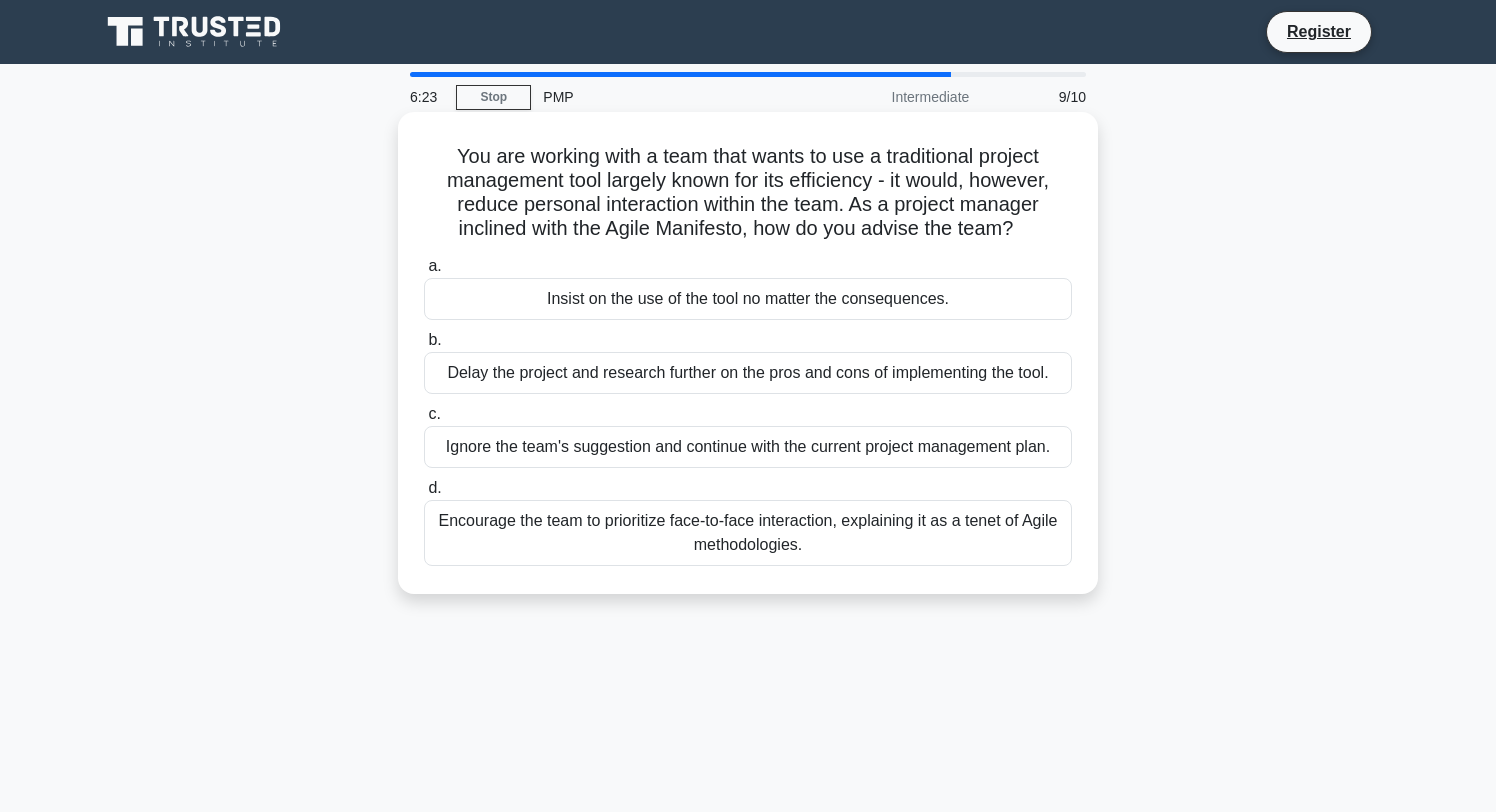 click on "Encourage the team to prioritize face-to-face interaction, explaining it as a tenet of Agile methodologies." at bounding box center [748, 533] 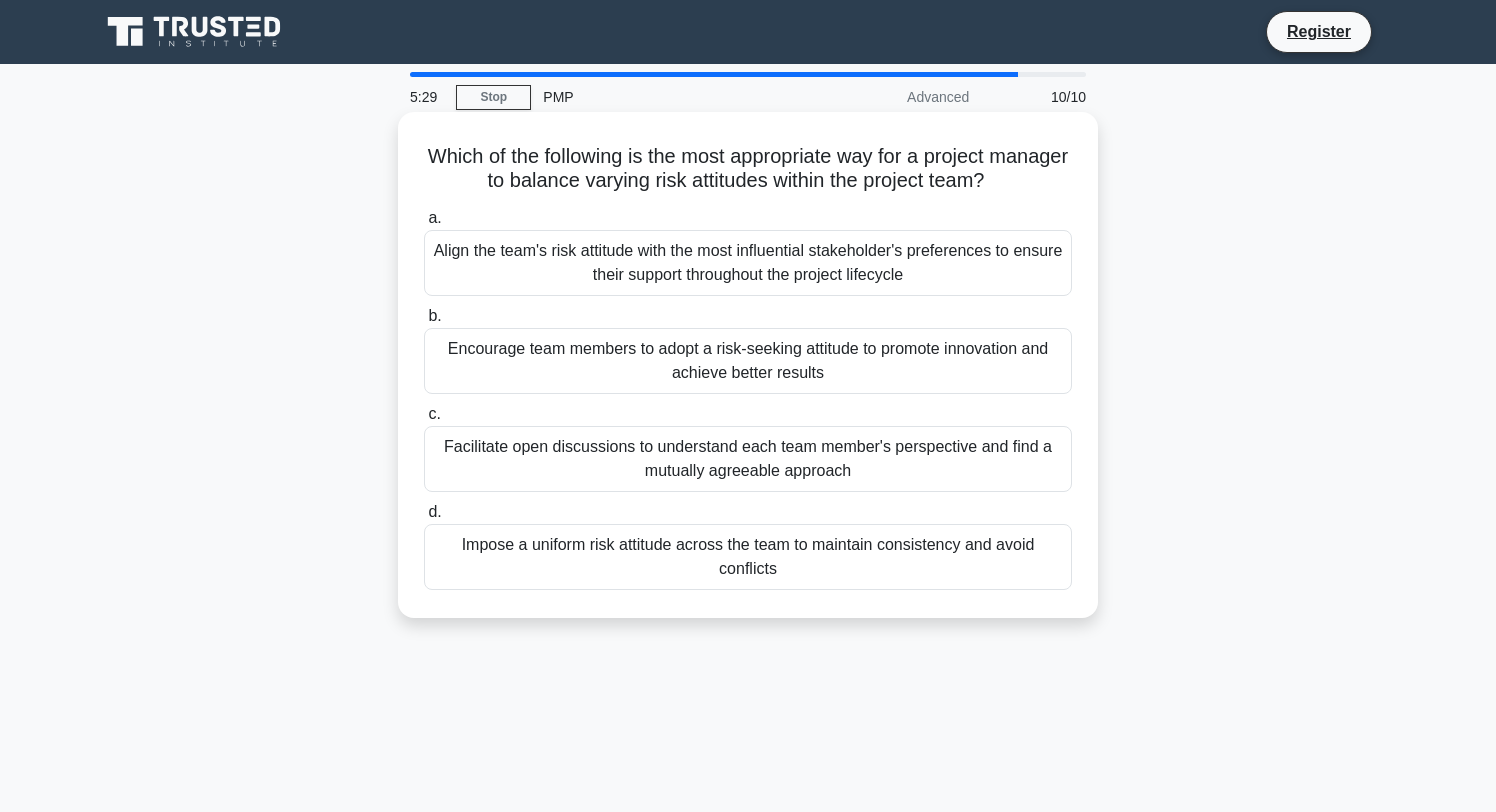 click on "Facilitate open discussions to understand each team member's perspective and find a mutually agreeable approach" at bounding box center (748, 459) 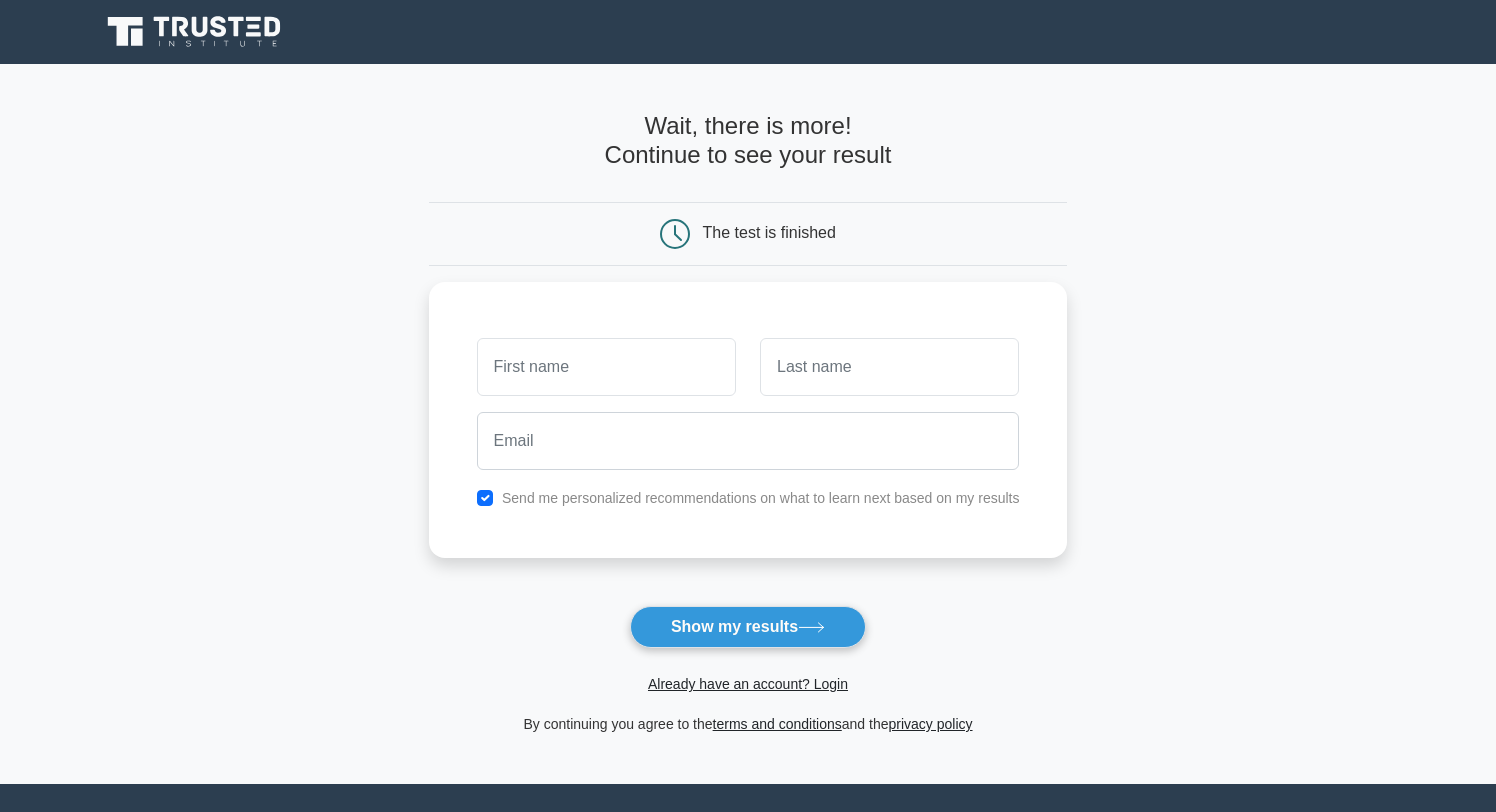 scroll, scrollTop: 0, scrollLeft: 0, axis: both 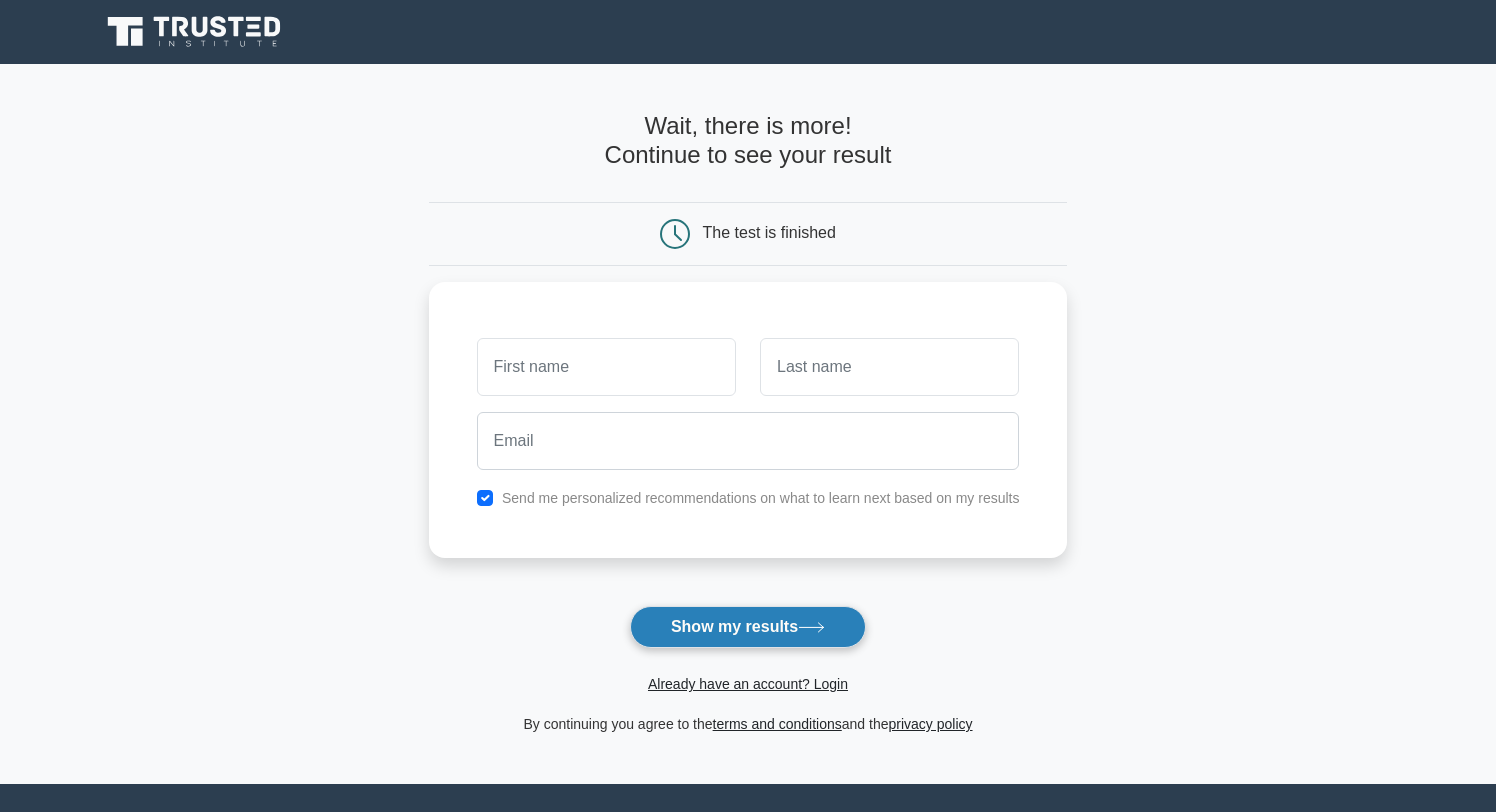 click on "Show my results" at bounding box center (748, 627) 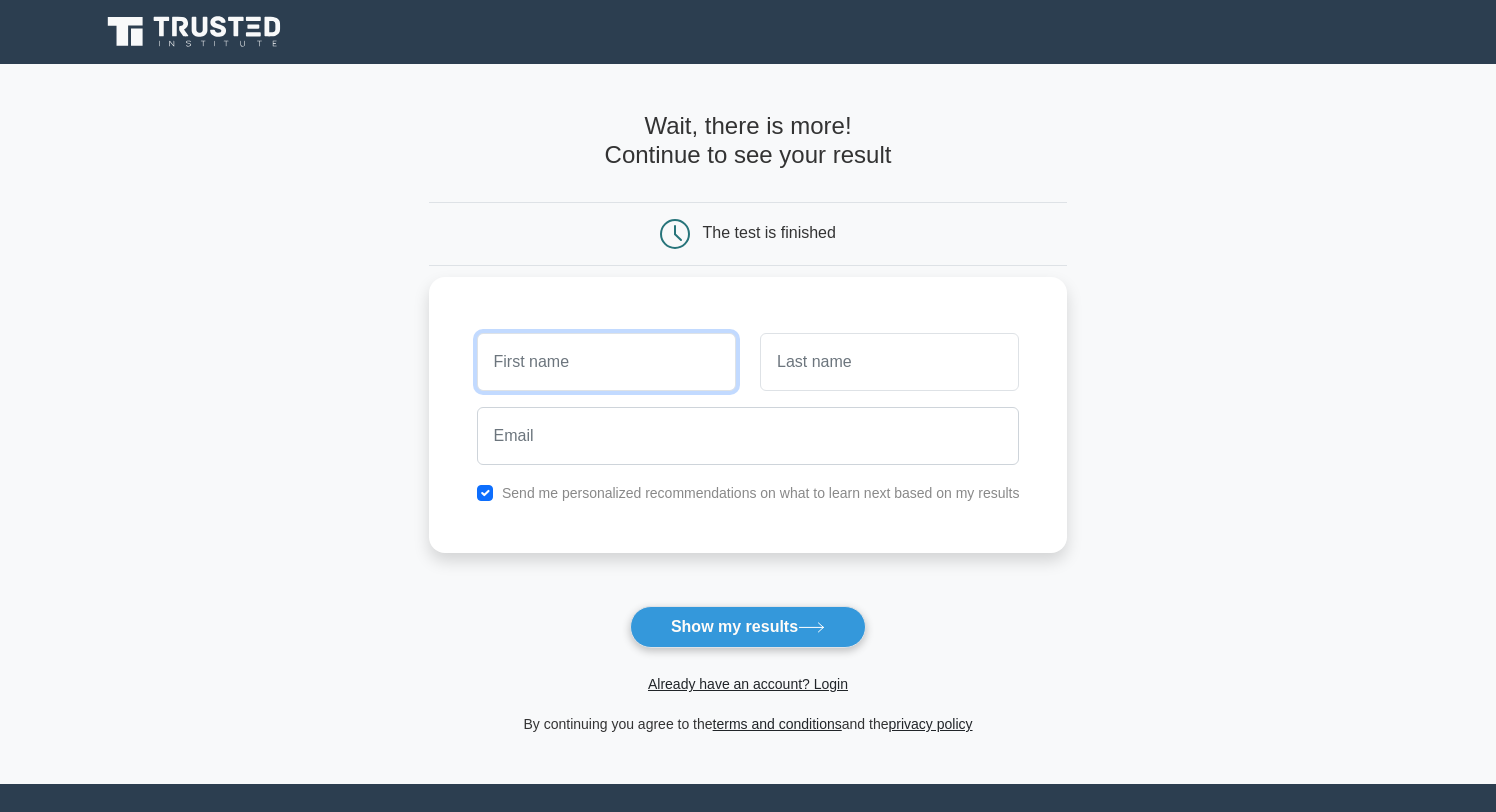 click at bounding box center (606, 362) 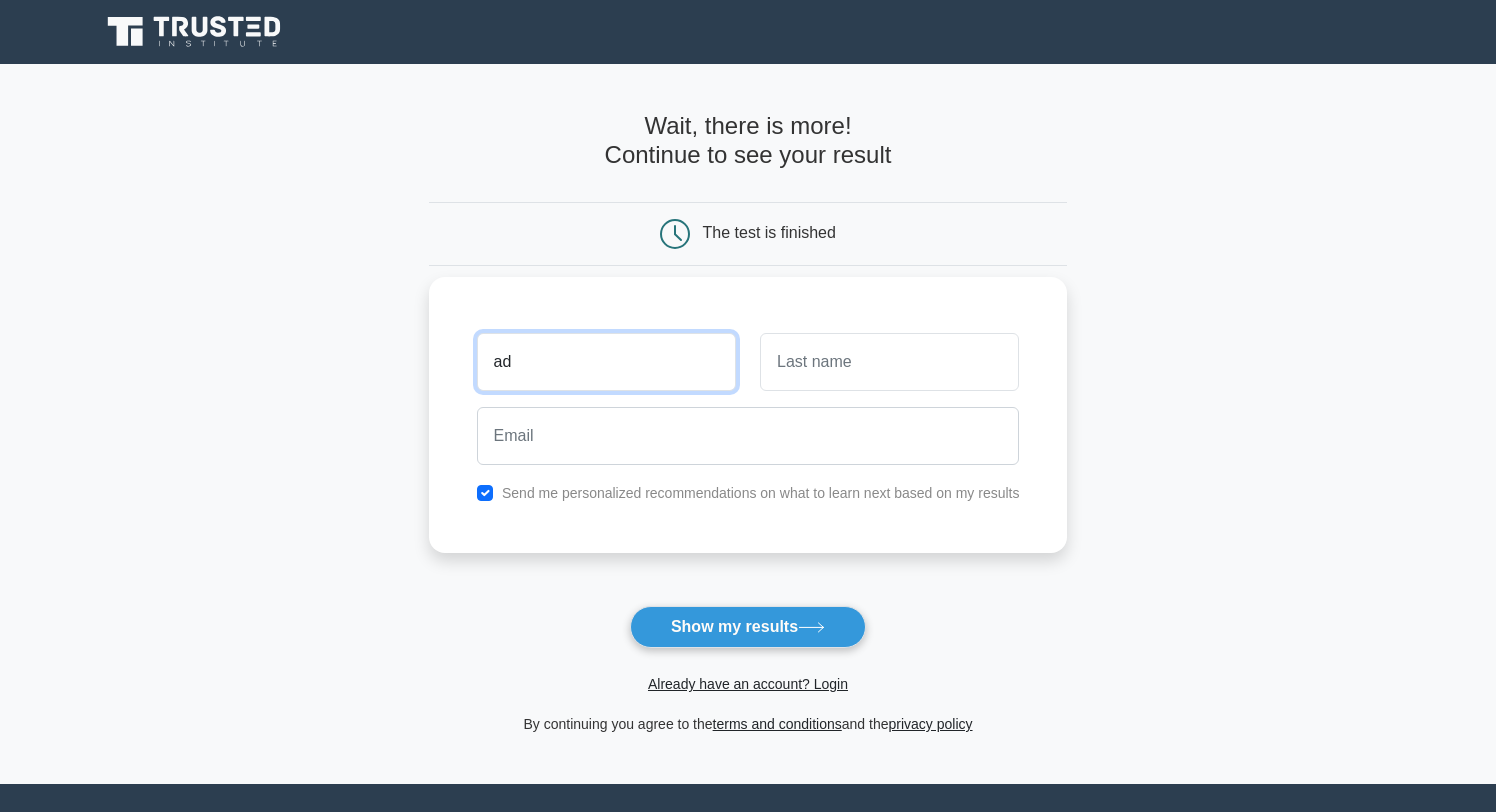 type on "ad" 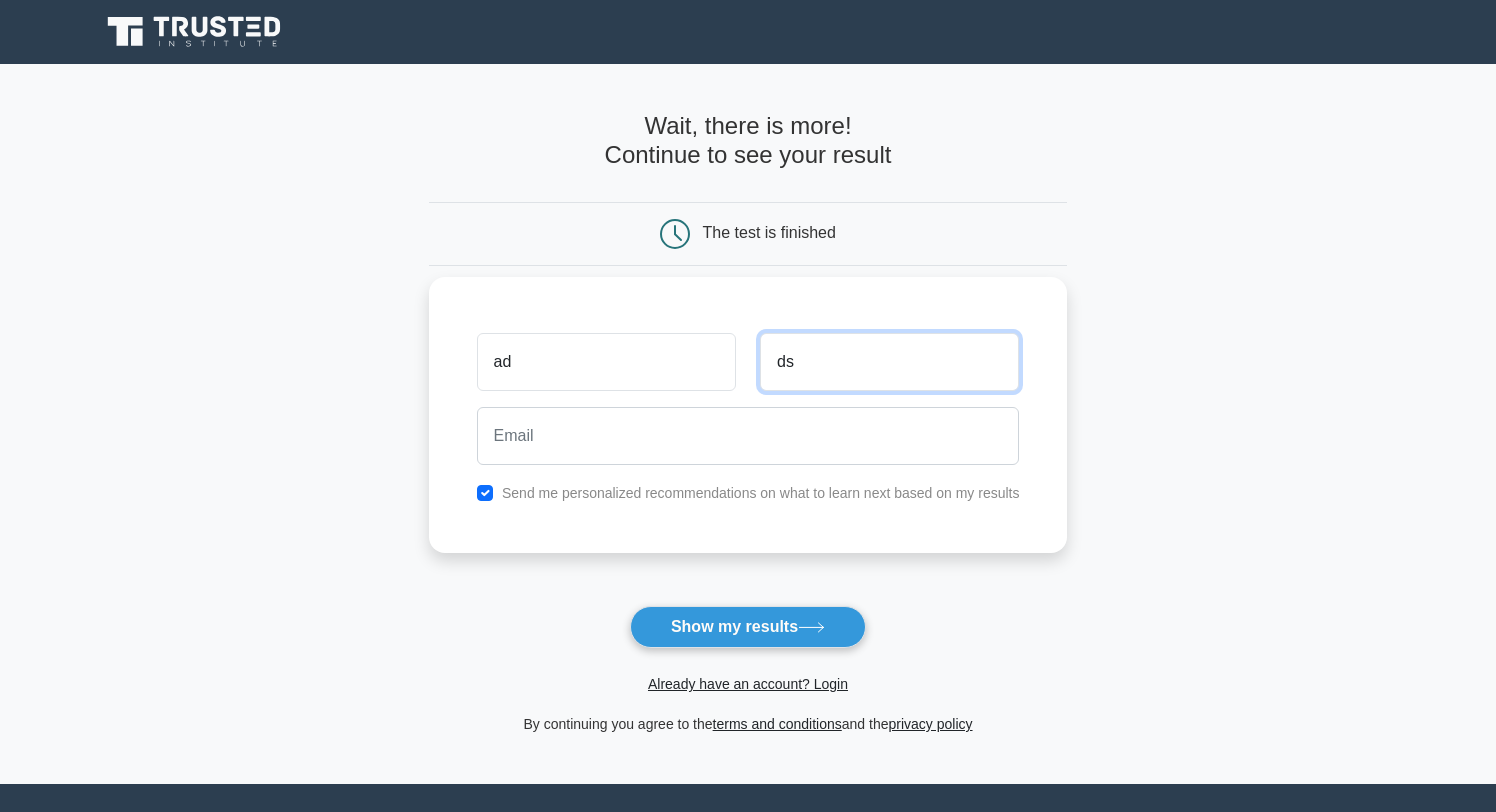 type on "ds" 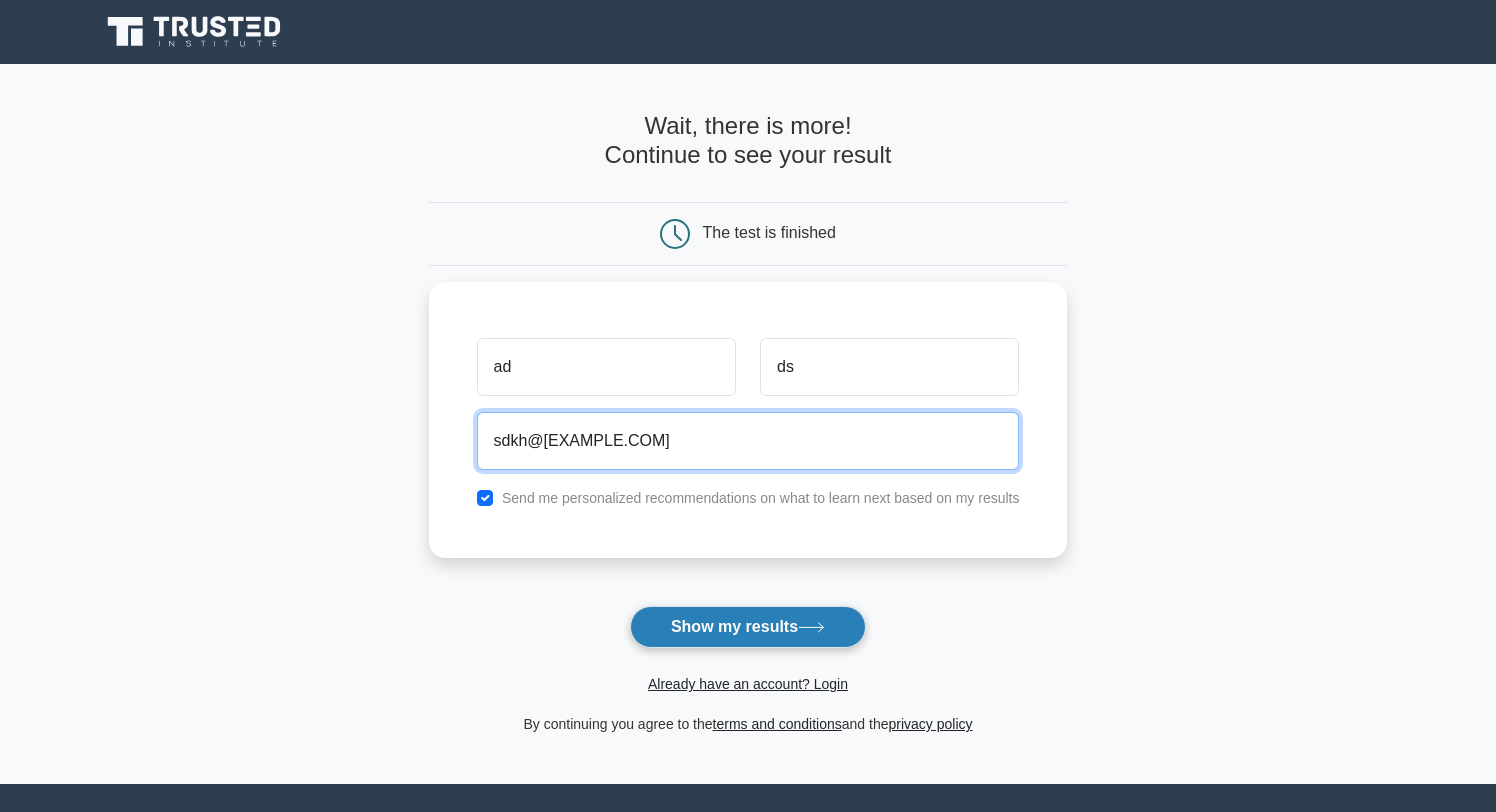 type on "sdkh@[EXAMPLE.COM]" 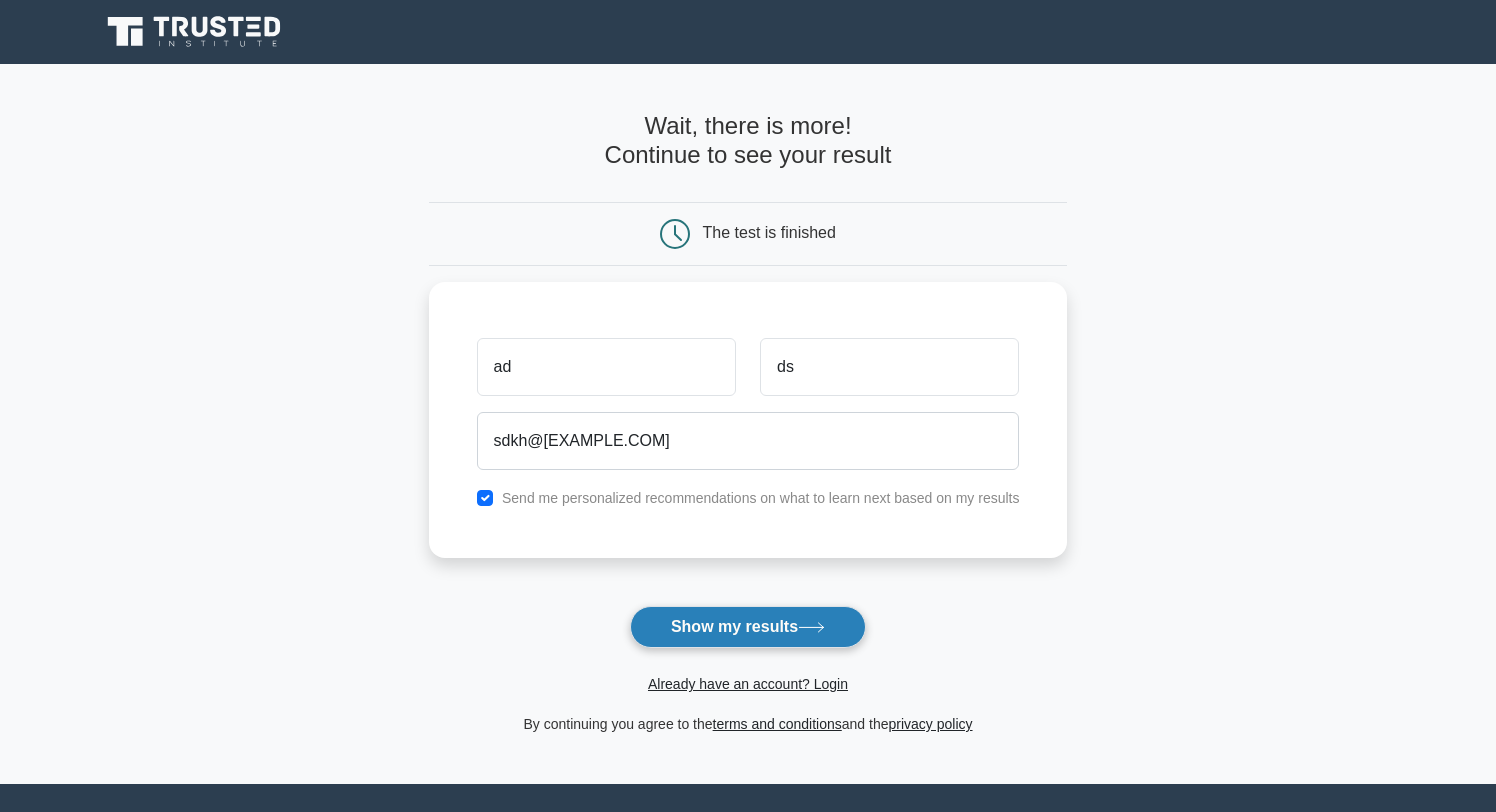 click on "Show my results" at bounding box center [748, 627] 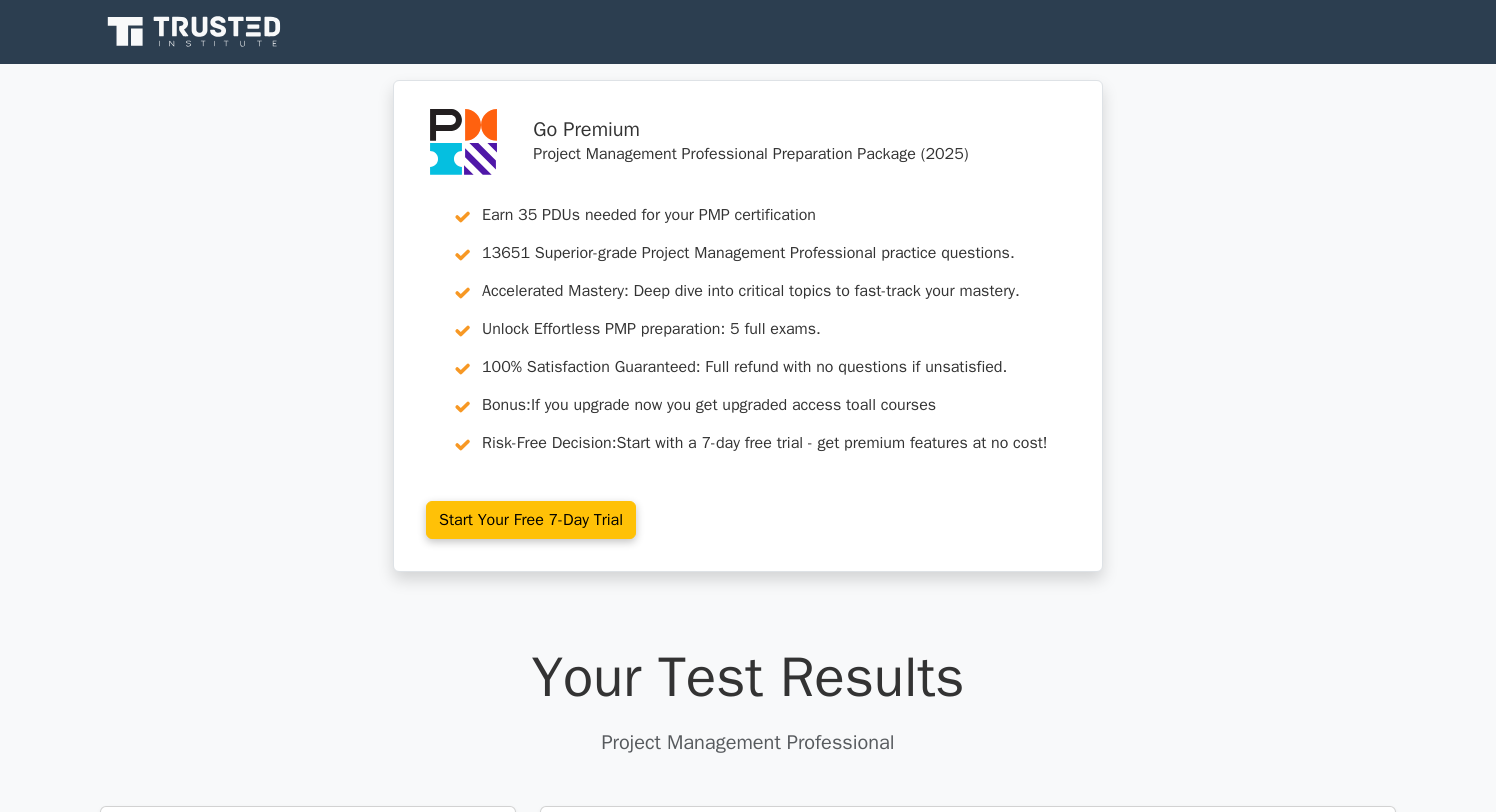 scroll, scrollTop: 0, scrollLeft: 0, axis: both 